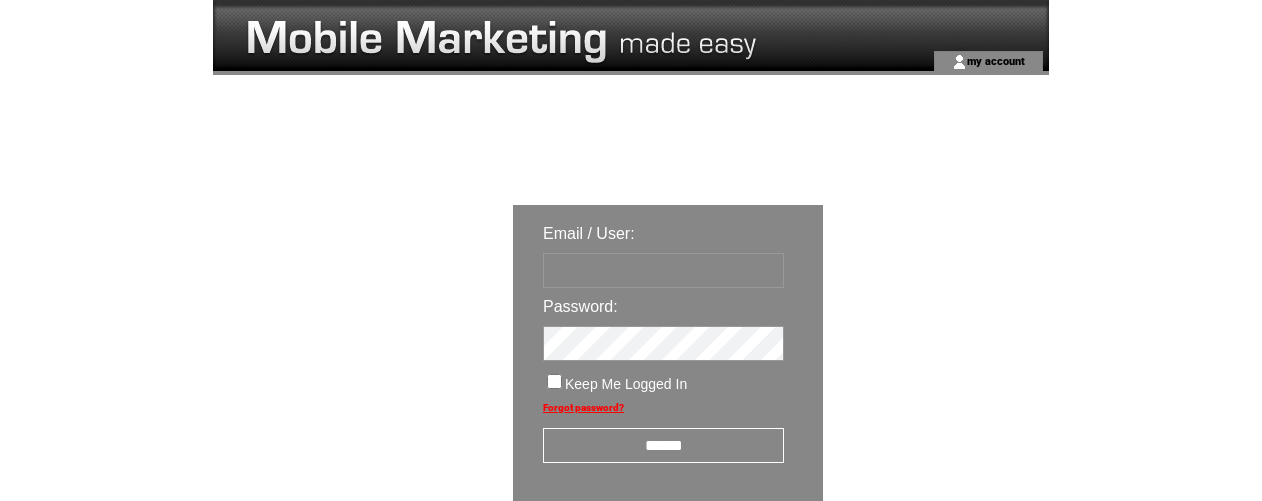 scroll, scrollTop: 0, scrollLeft: 0, axis: both 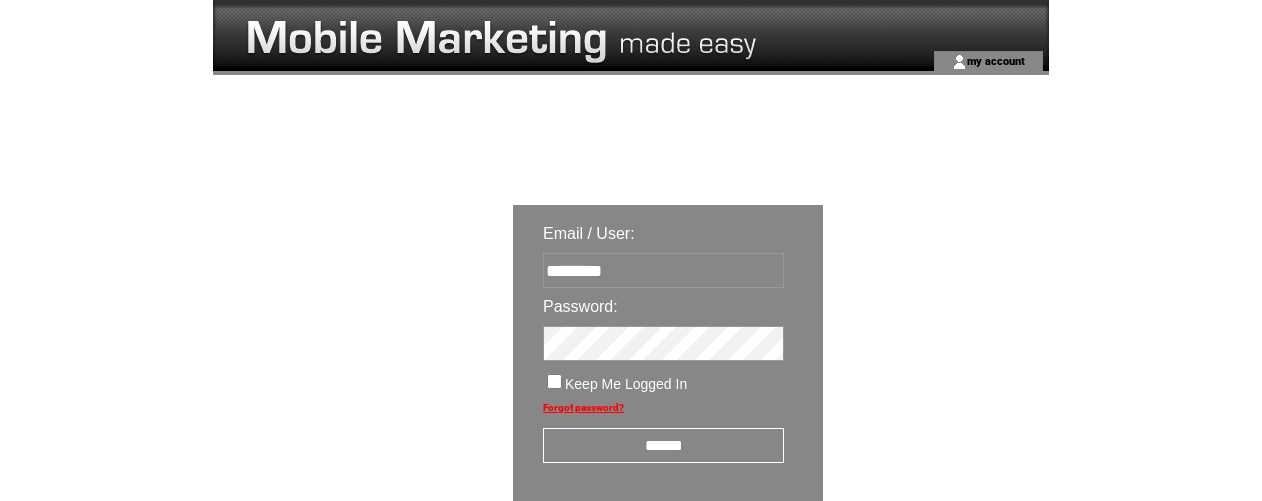 drag, startPoint x: 686, startPoint y: 454, endPoint x: 675, endPoint y: 453, distance: 11.045361 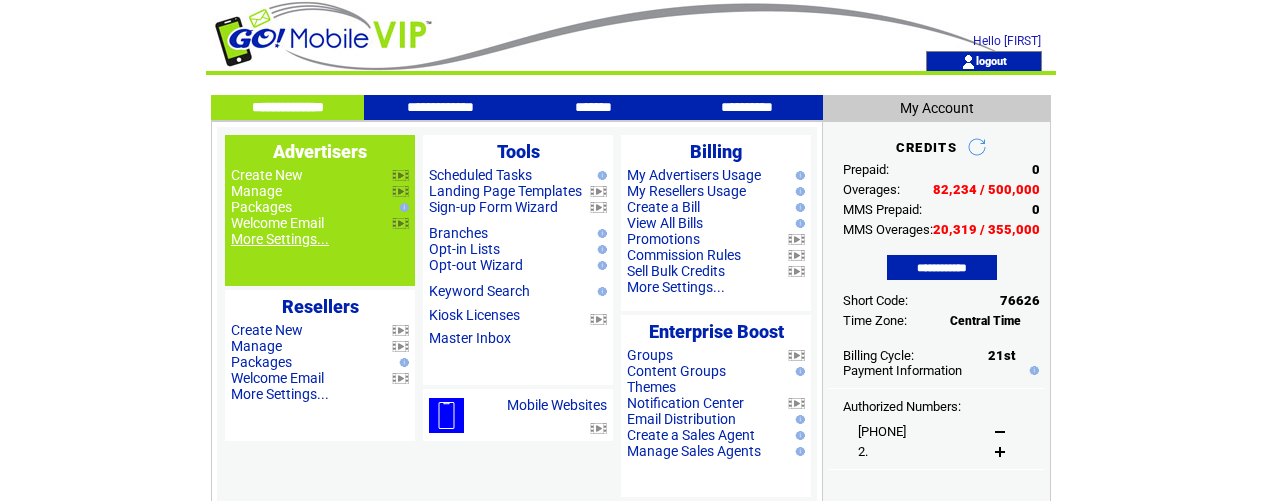 scroll, scrollTop: 0, scrollLeft: 0, axis: both 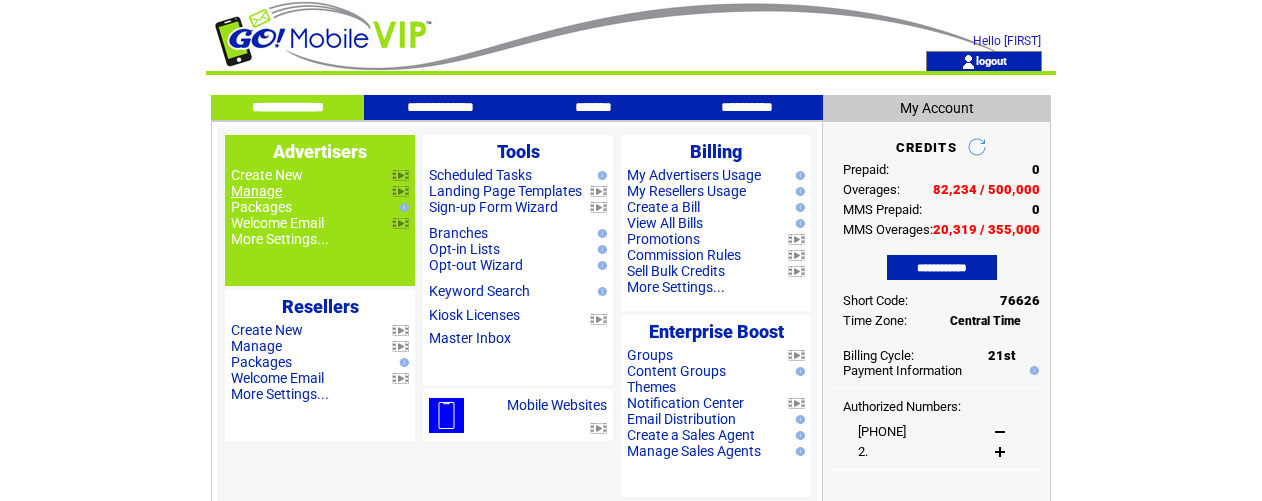 click on "Manage" at bounding box center [256, 191] 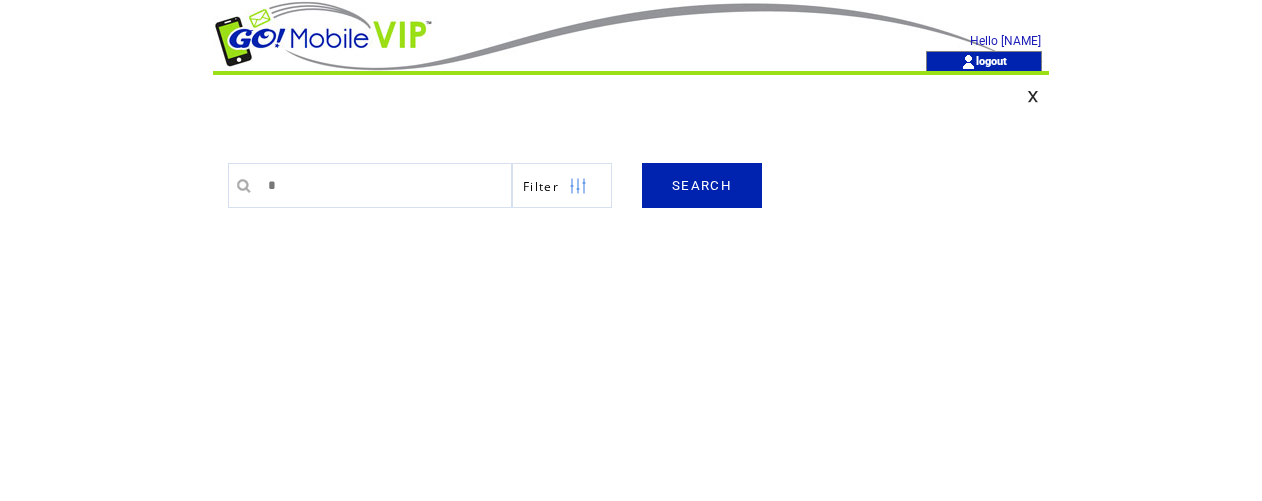 scroll, scrollTop: 0, scrollLeft: 0, axis: both 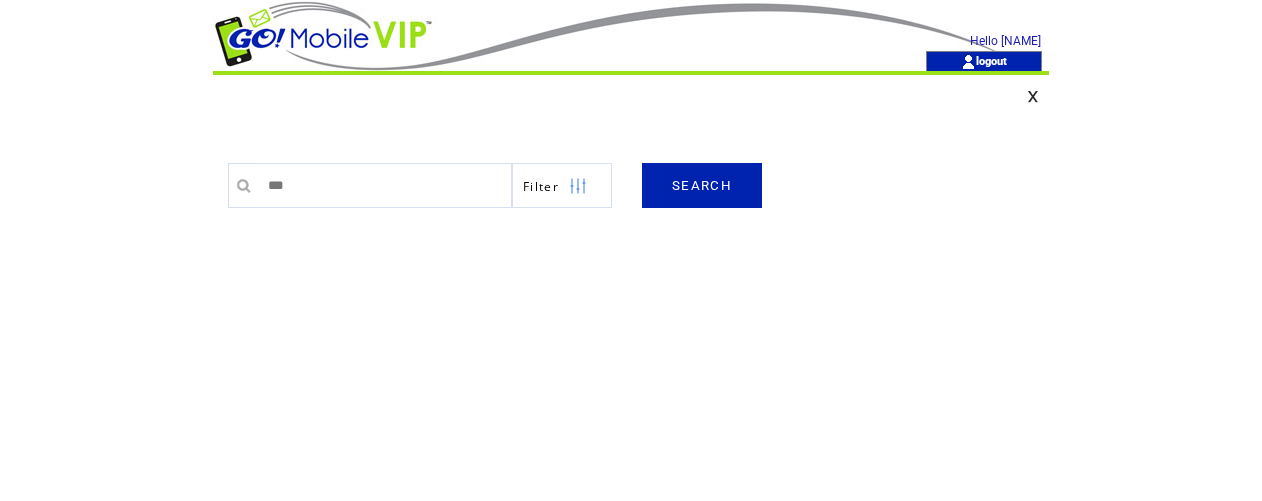 type on "********" 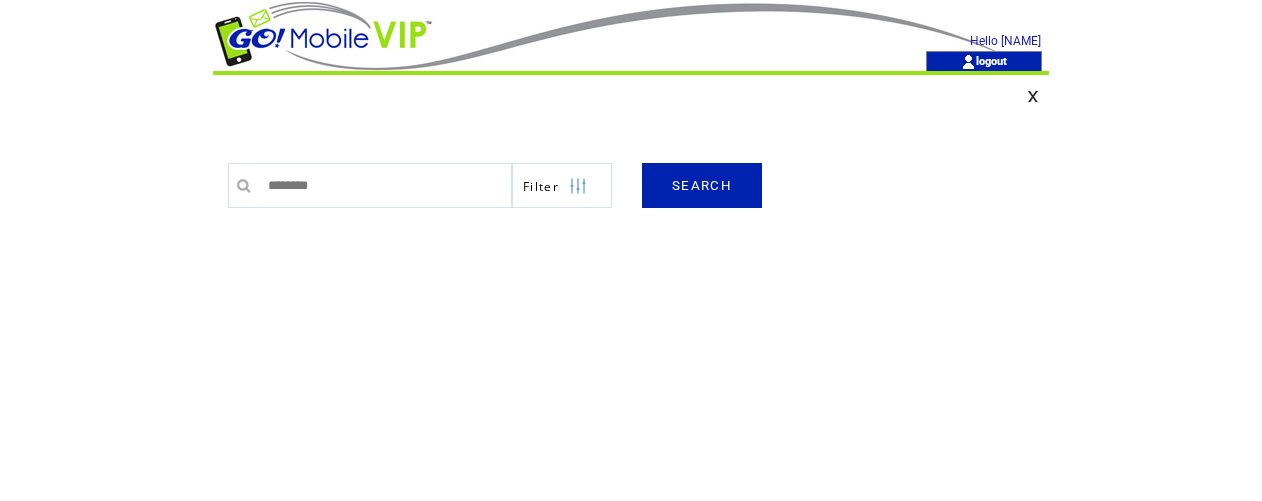 click on "SEARCH" at bounding box center [702, 185] 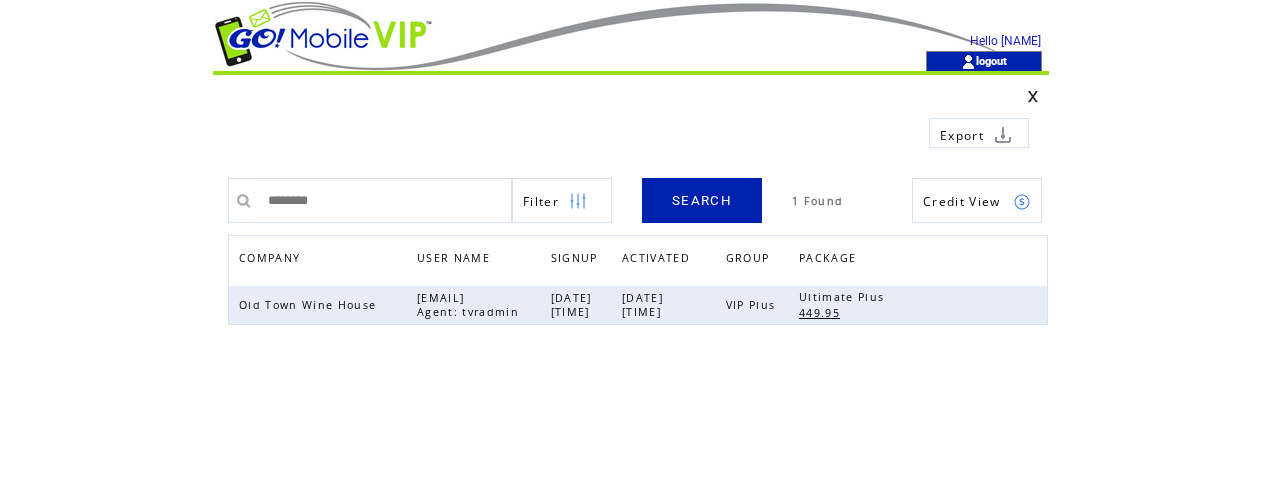 scroll, scrollTop: 0, scrollLeft: 0, axis: both 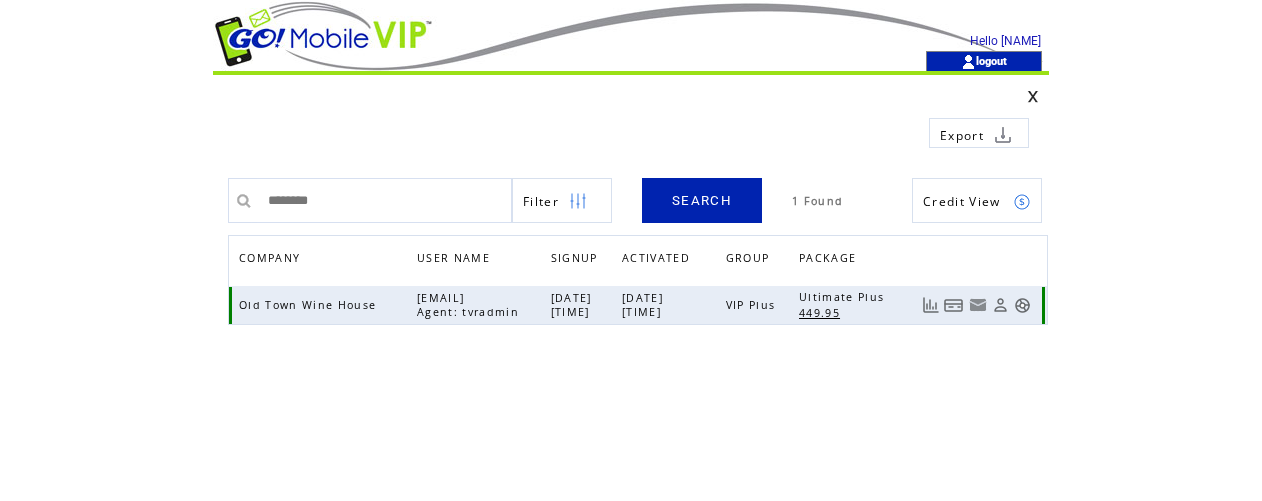 click at bounding box center (1022, 305) 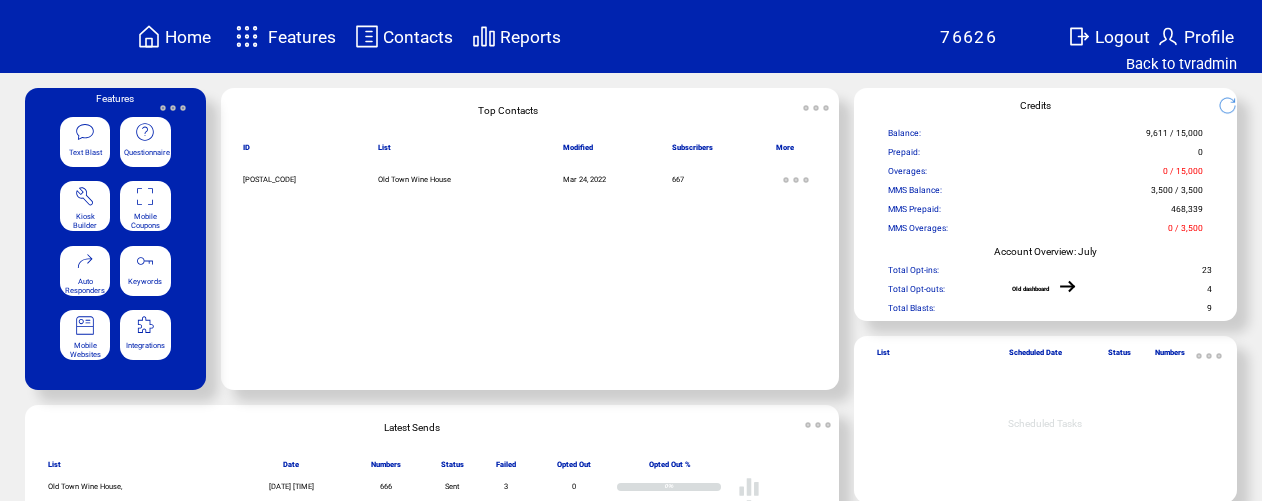scroll, scrollTop: 0, scrollLeft: 0, axis: both 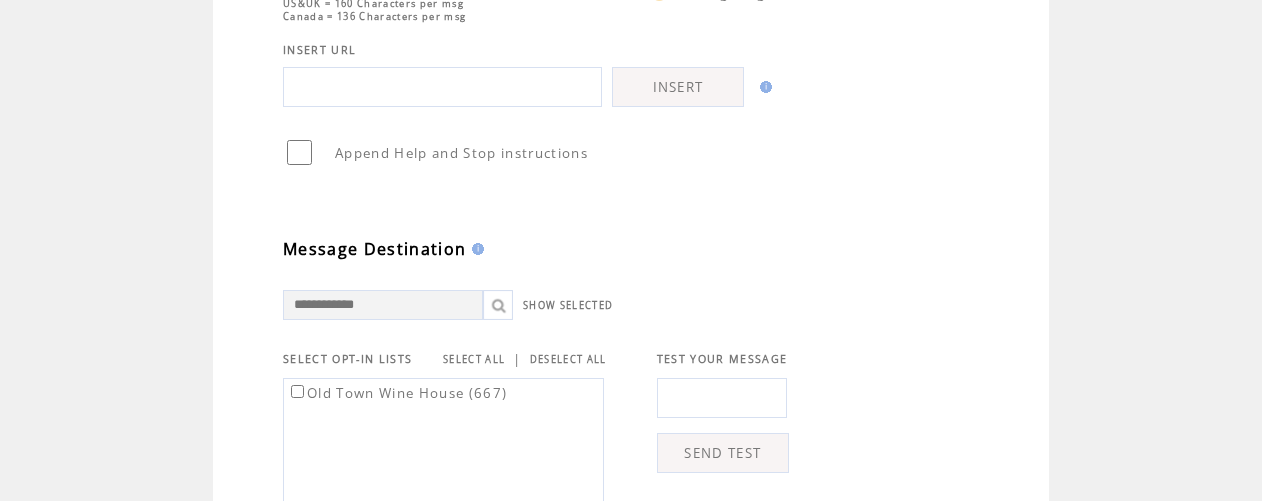 type on "**********" 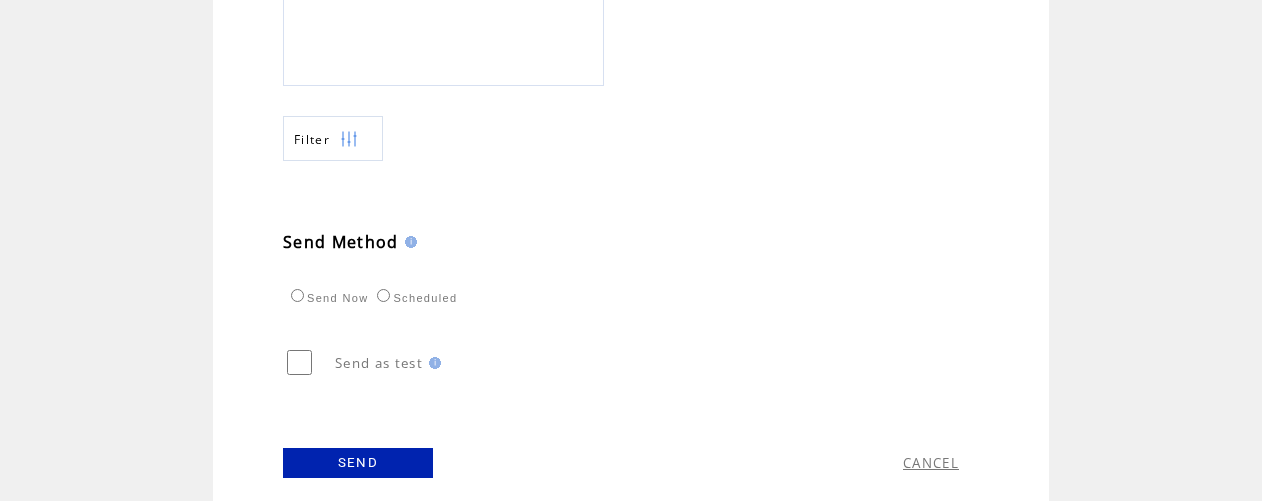 scroll, scrollTop: 915, scrollLeft: 0, axis: vertical 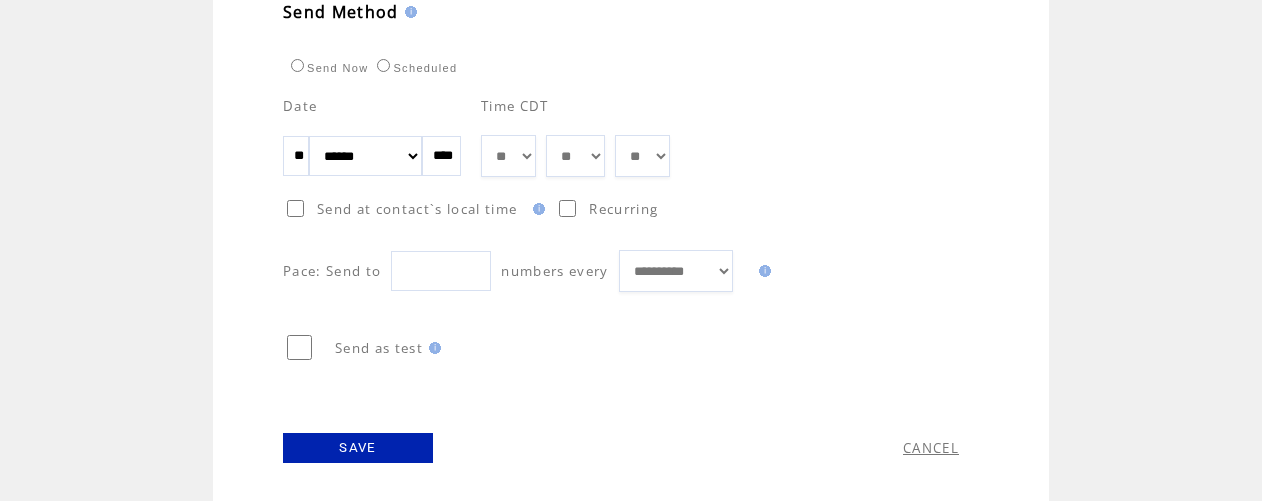 click on "** 	 ** 	 ** 	 ** 	 ** 	 ** 	 ** 	 ** 	 ** 	 ** 	 ** 	 ** 	 **" at bounding box center [508, 156] 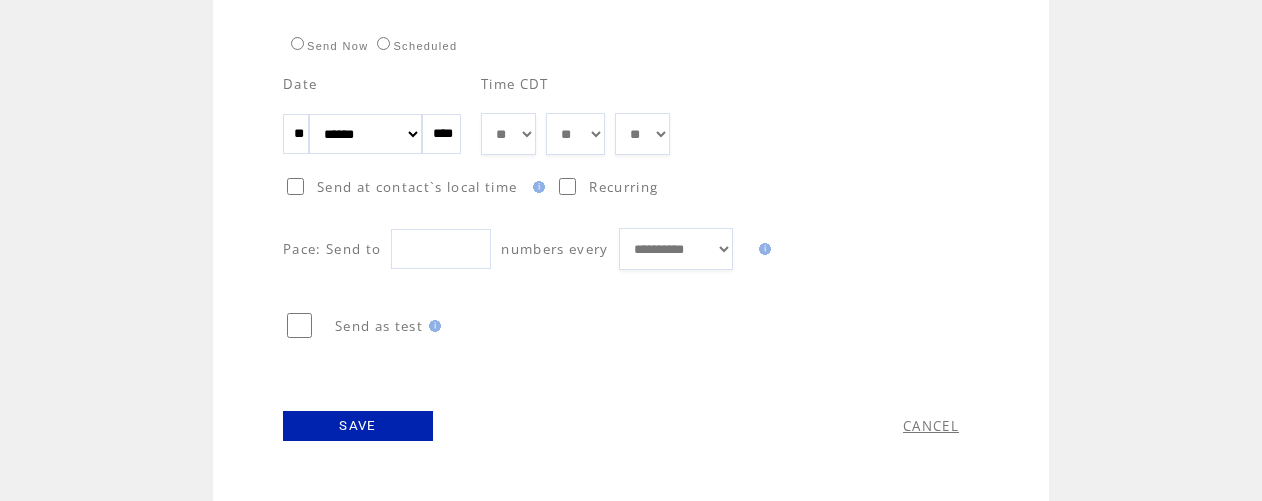 click on "SAVE" at bounding box center [358, 426] 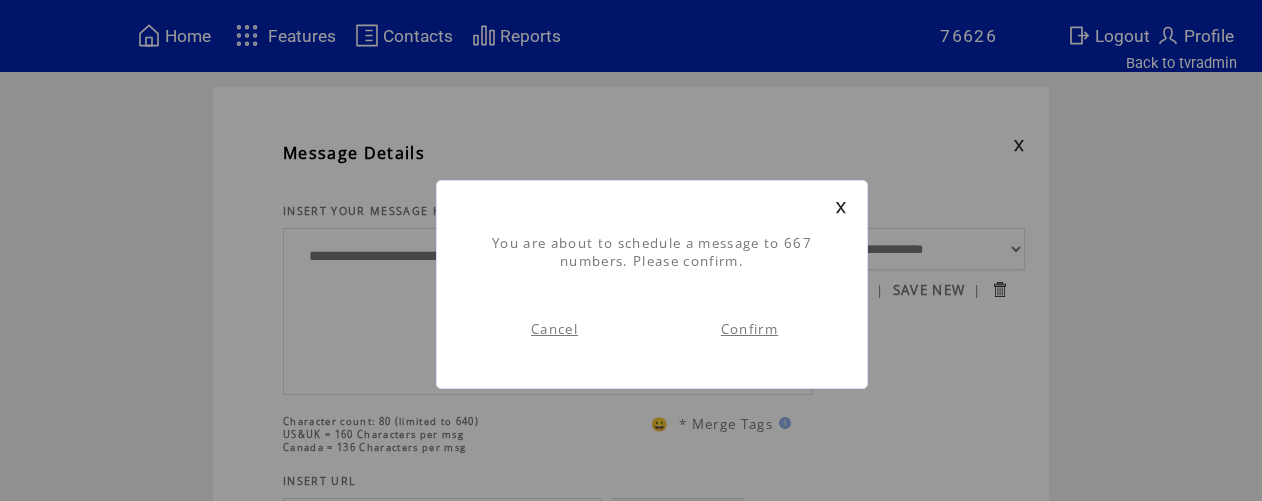 scroll, scrollTop: 1, scrollLeft: 0, axis: vertical 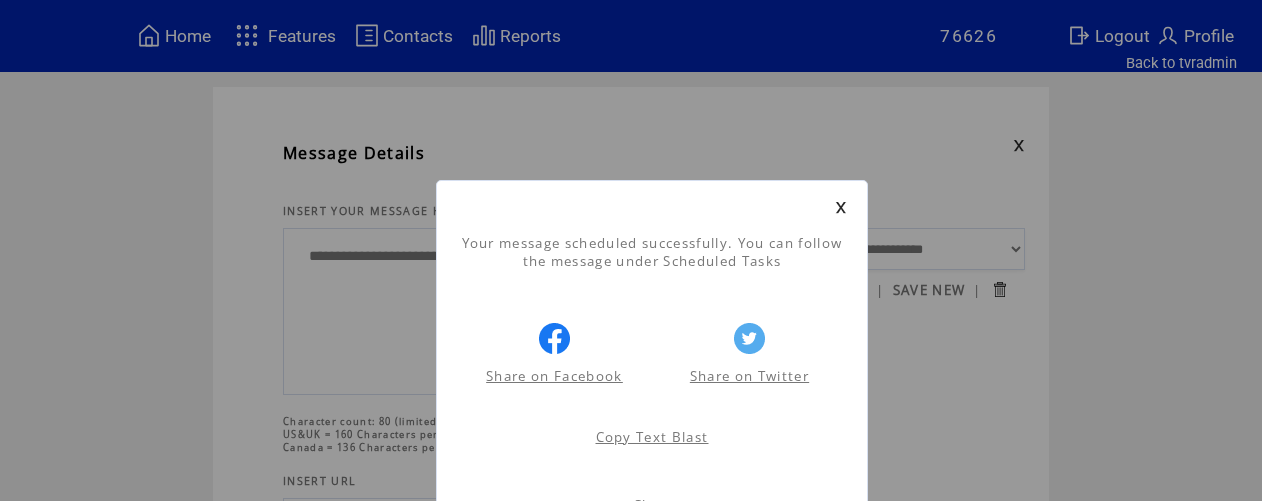 click at bounding box center [841, 207] 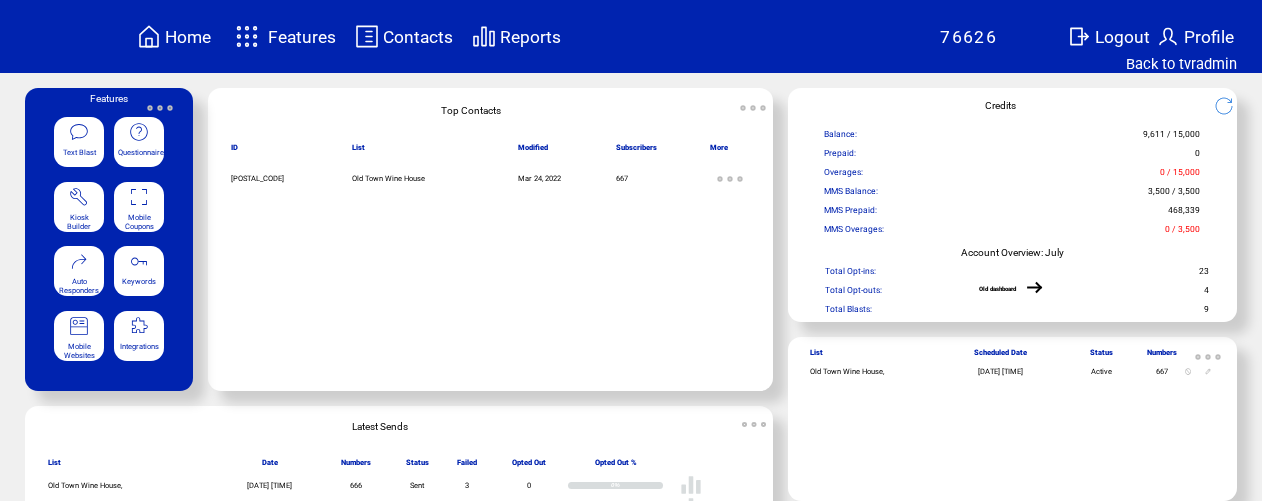 scroll, scrollTop: 0, scrollLeft: 0, axis: both 